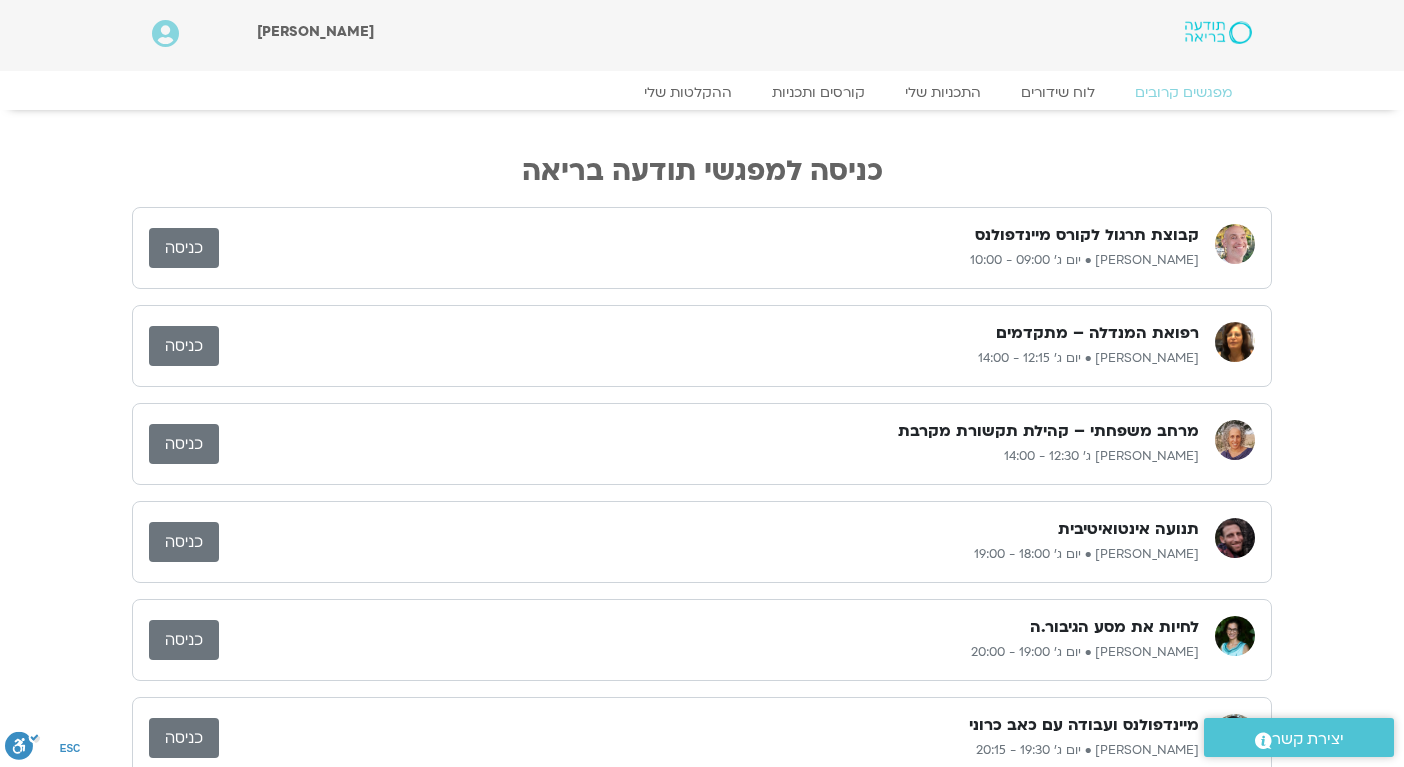 scroll, scrollTop: 0, scrollLeft: 0, axis: both 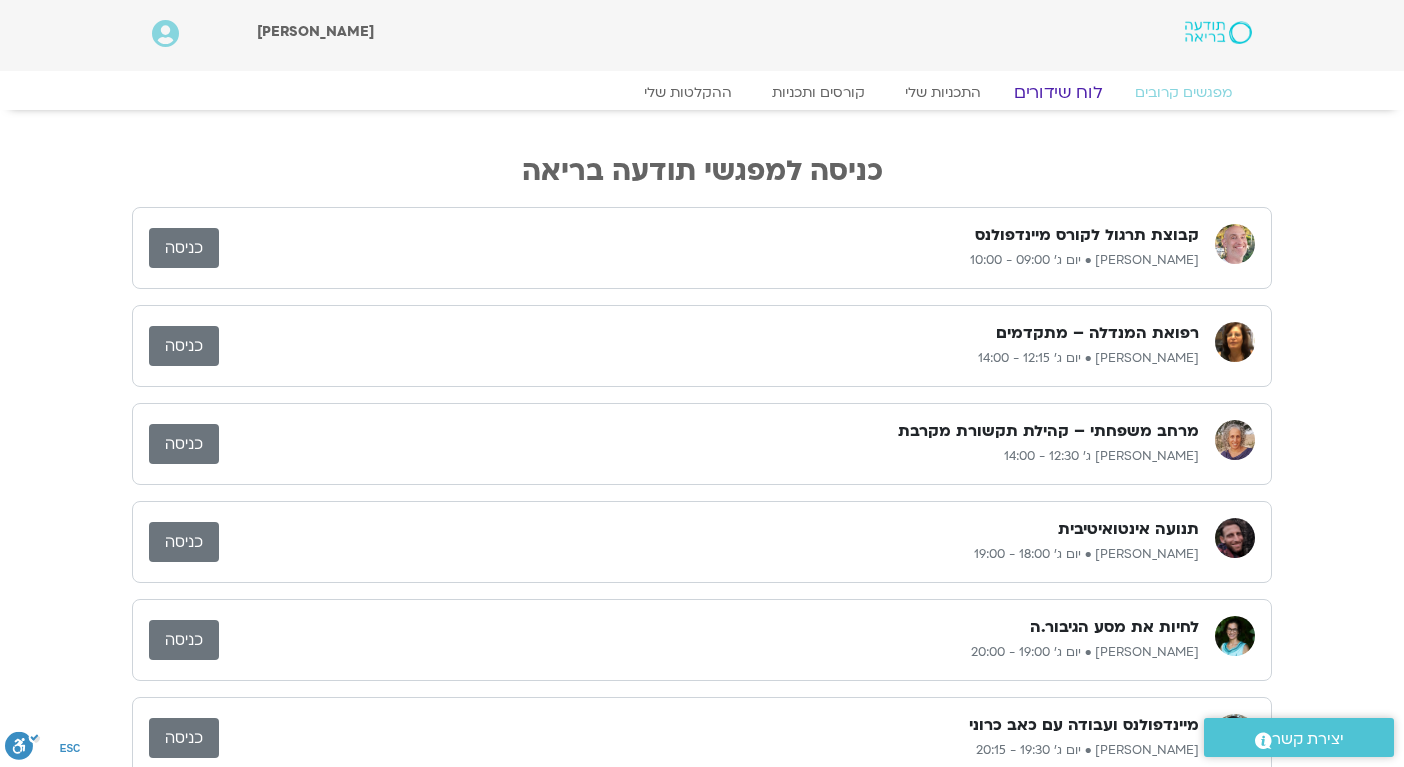 click on "לוח שידורים" 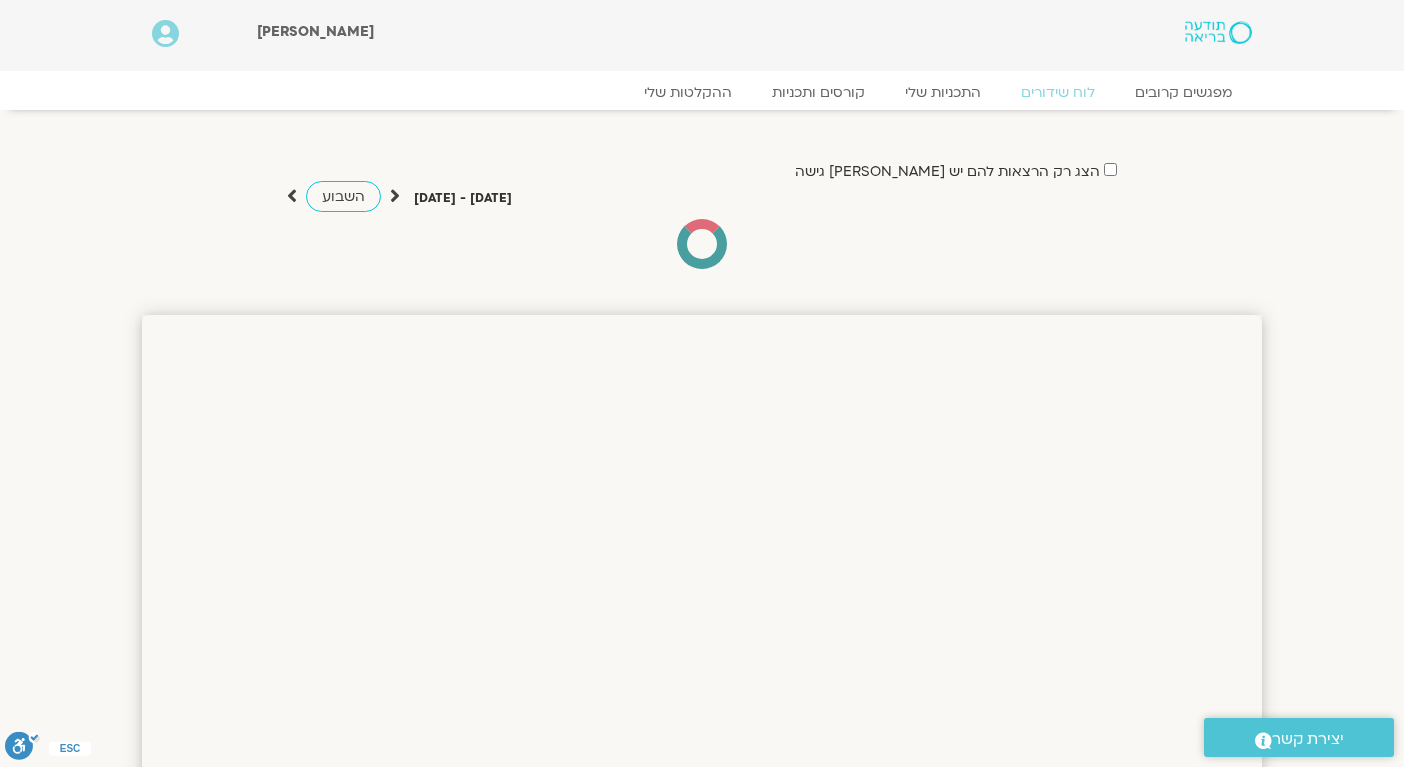 scroll, scrollTop: 0, scrollLeft: 0, axis: both 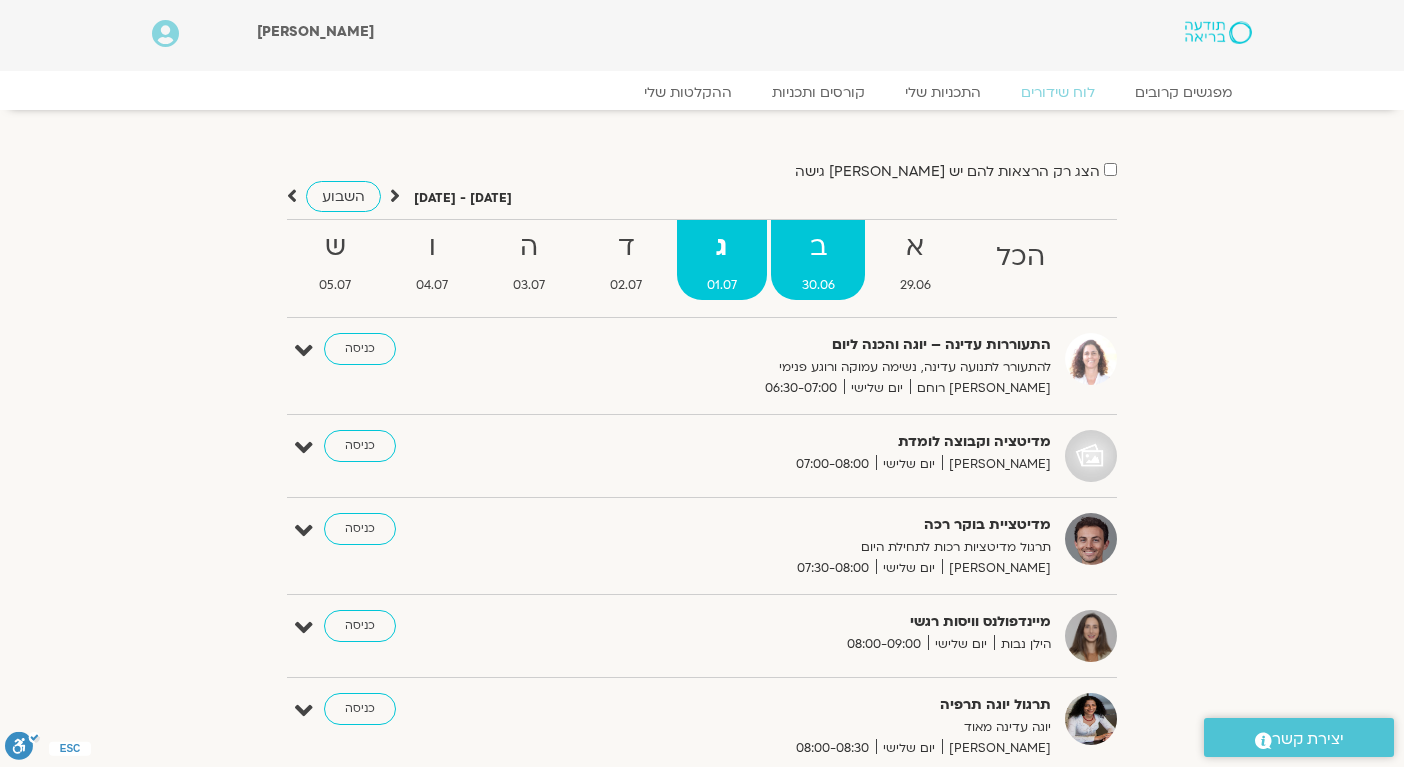 click on "ב" at bounding box center [818, 247] 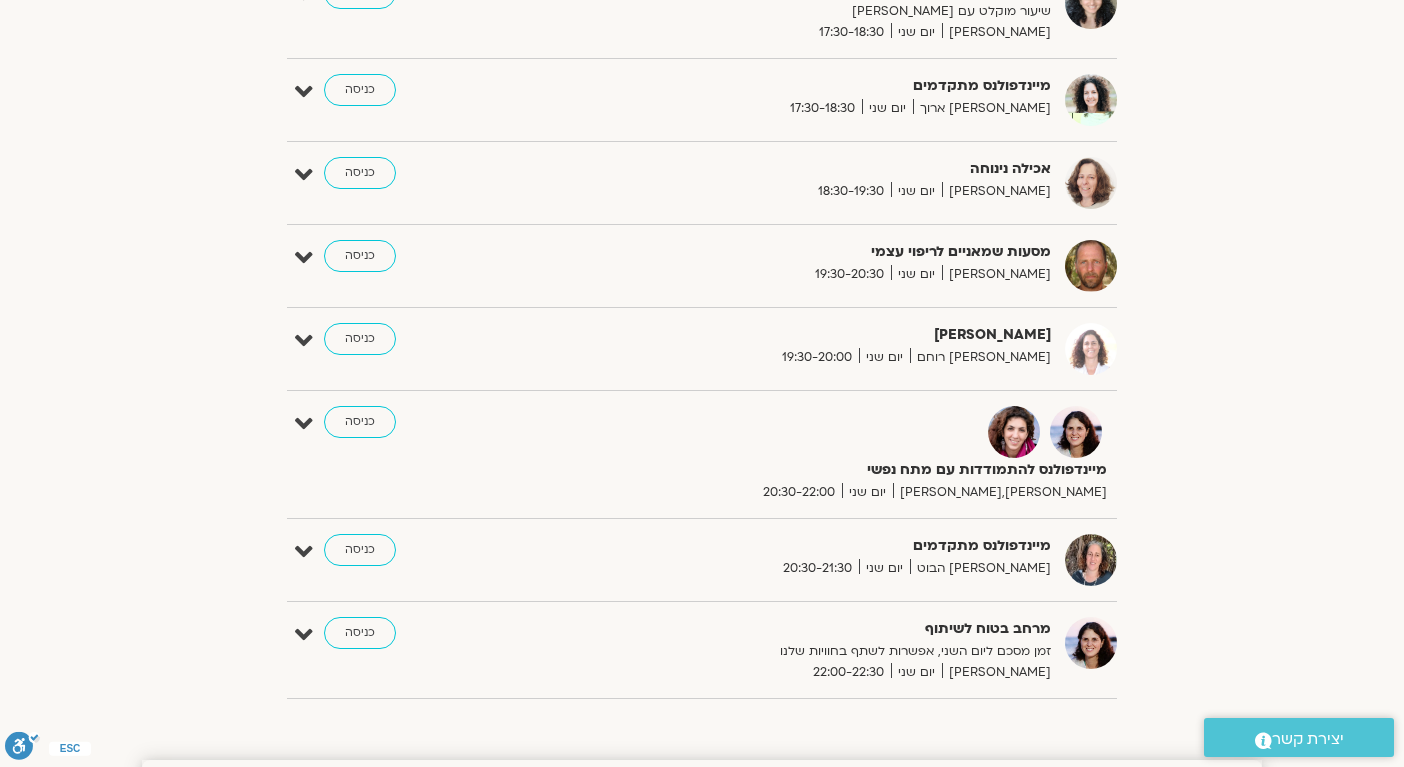 scroll, scrollTop: 1258, scrollLeft: 0, axis: vertical 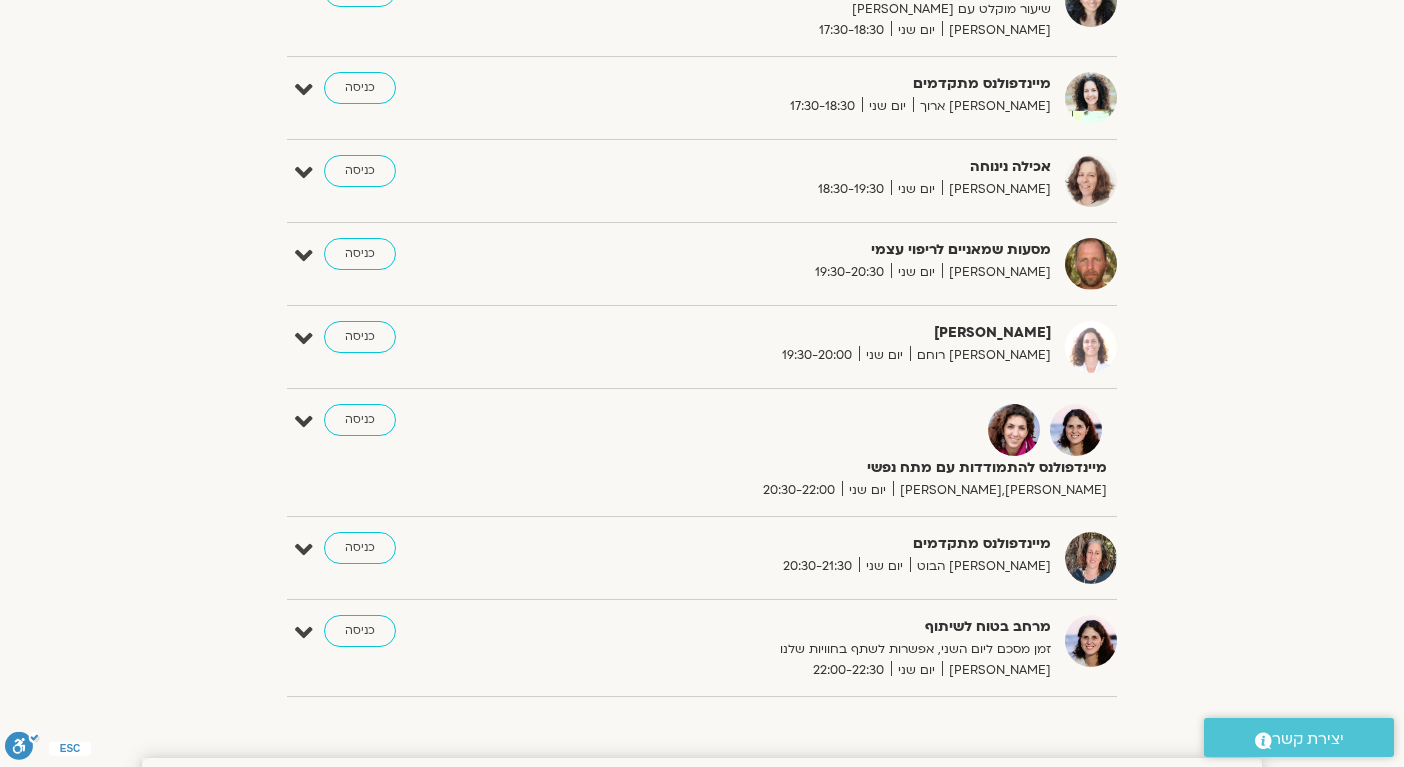 click at bounding box center (304, 422) 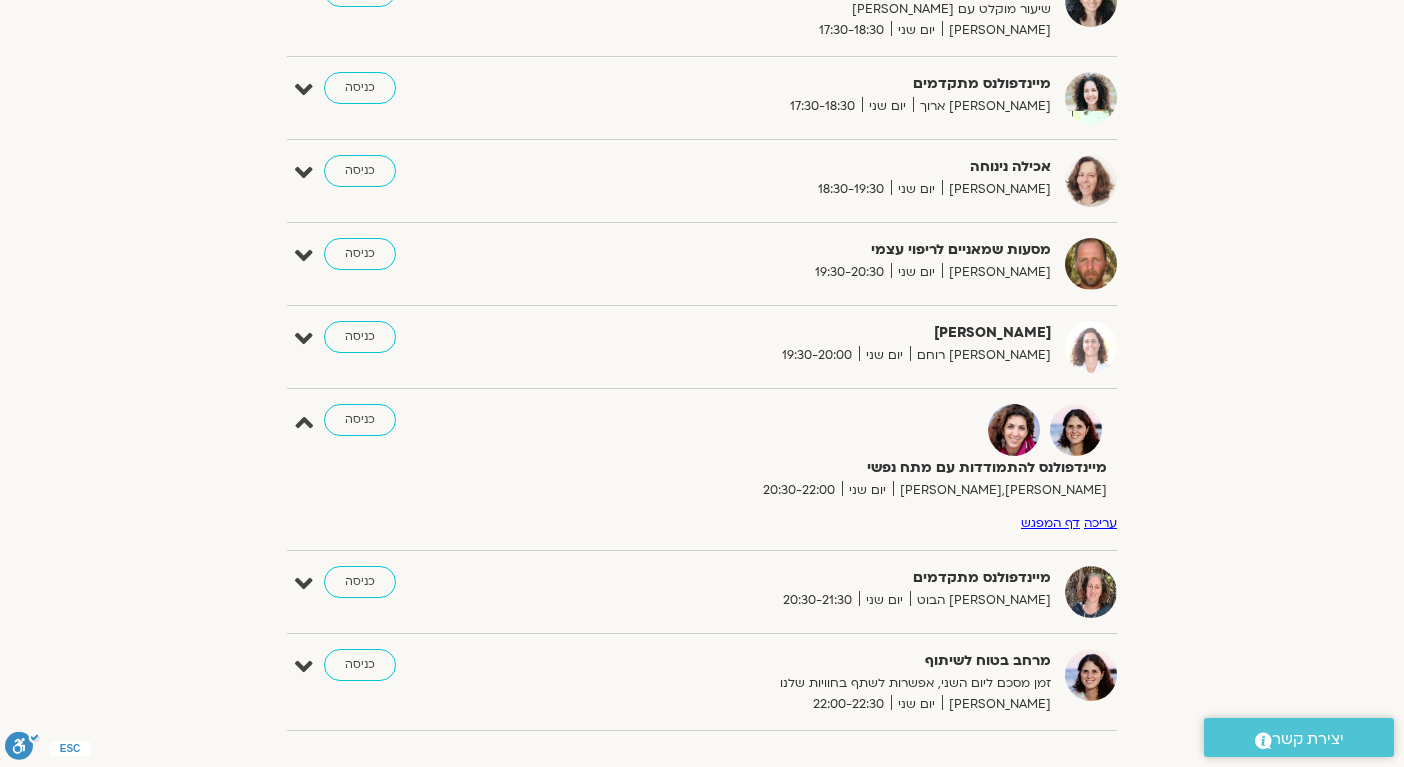 click on "דף המפגש" at bounding box center (1050, 523) 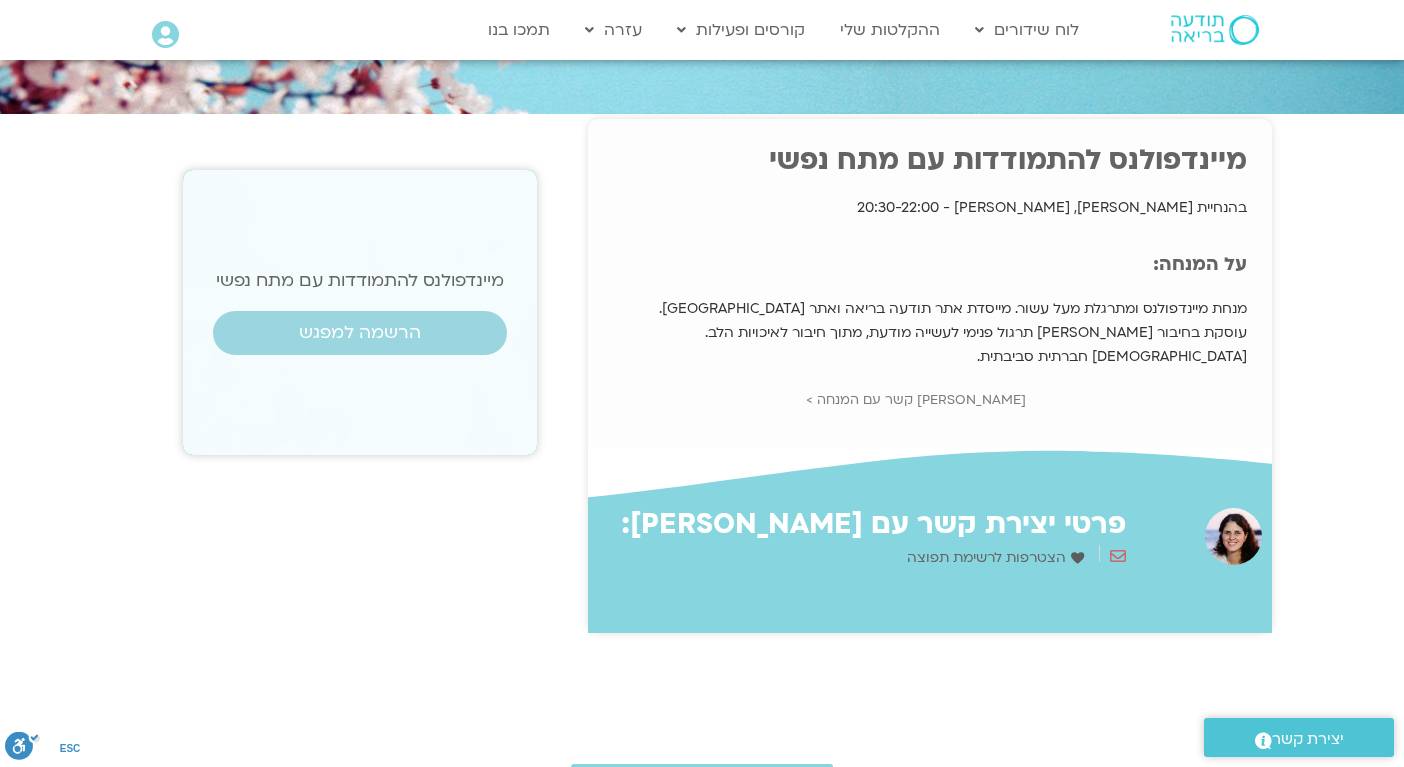 scroll, scrollTop: 0, scrollLeft: 0, axis: both 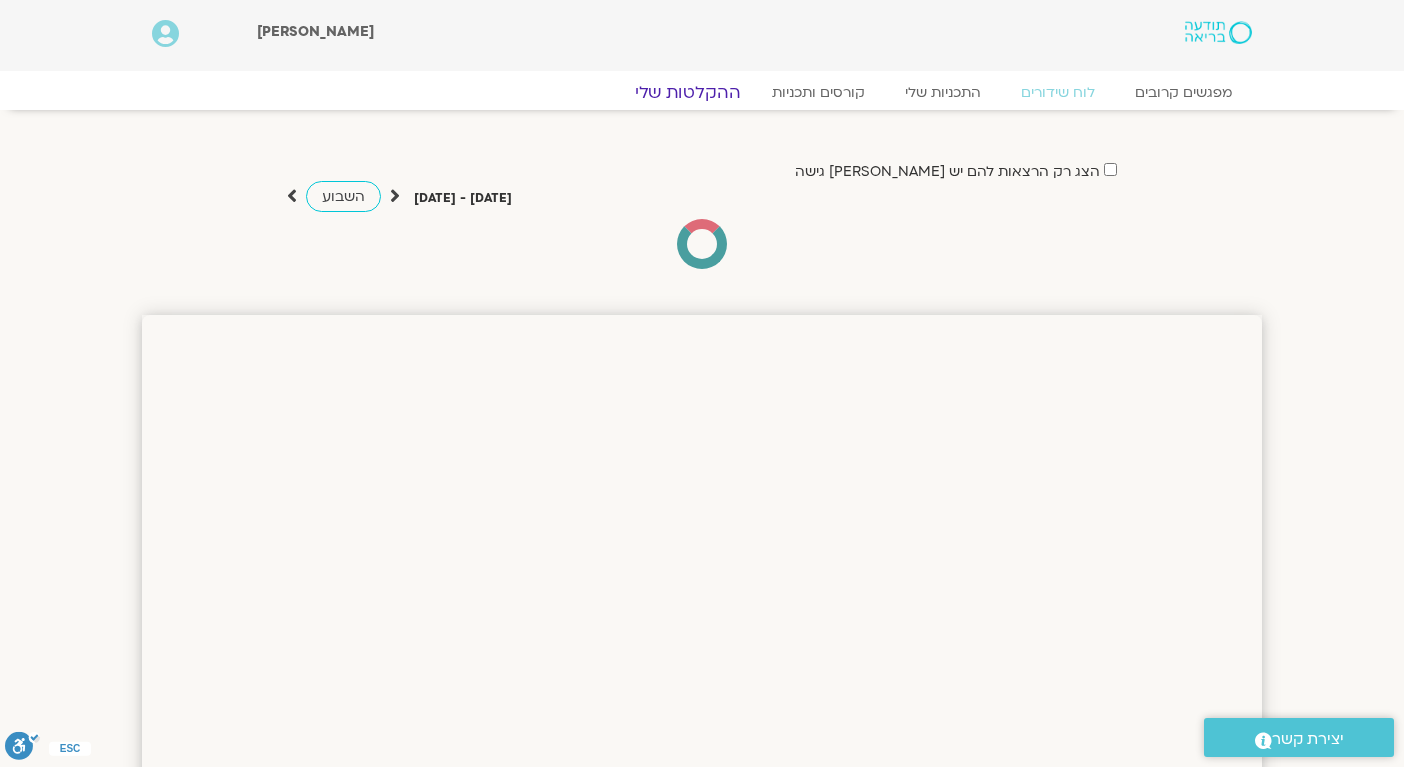 click on "ההקלטות שלי" 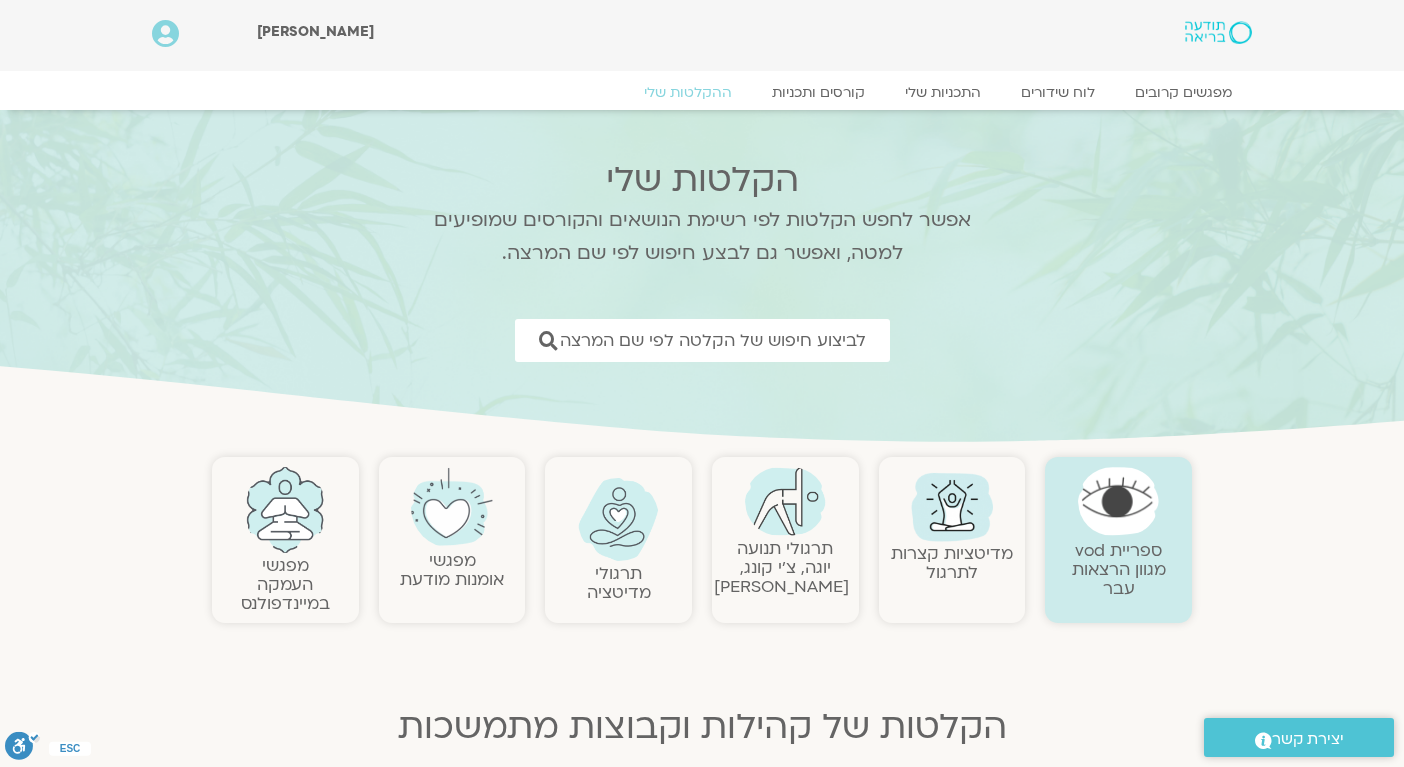 scroll, scrollTop: 0, scrollLeft: 0, axis: both 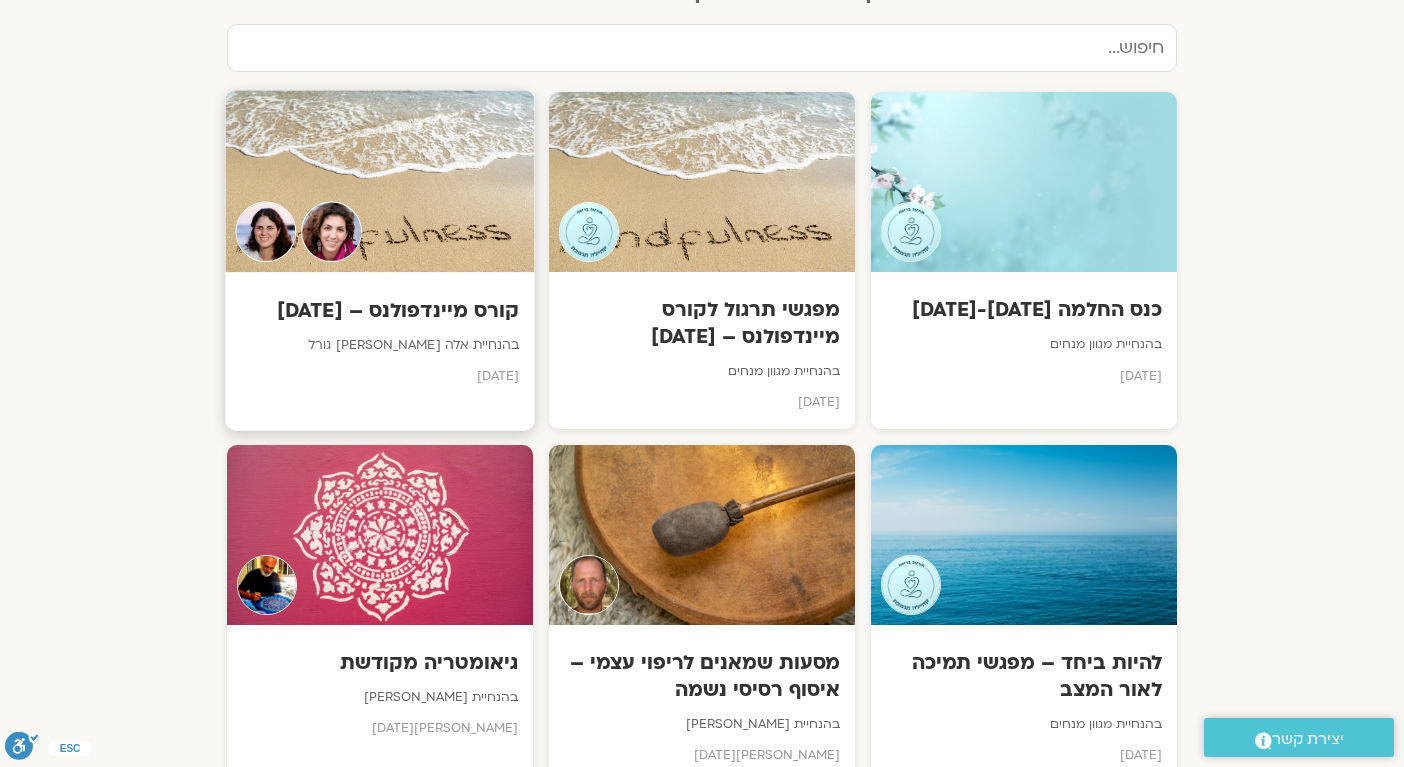 click at bounding box center [379, 181] 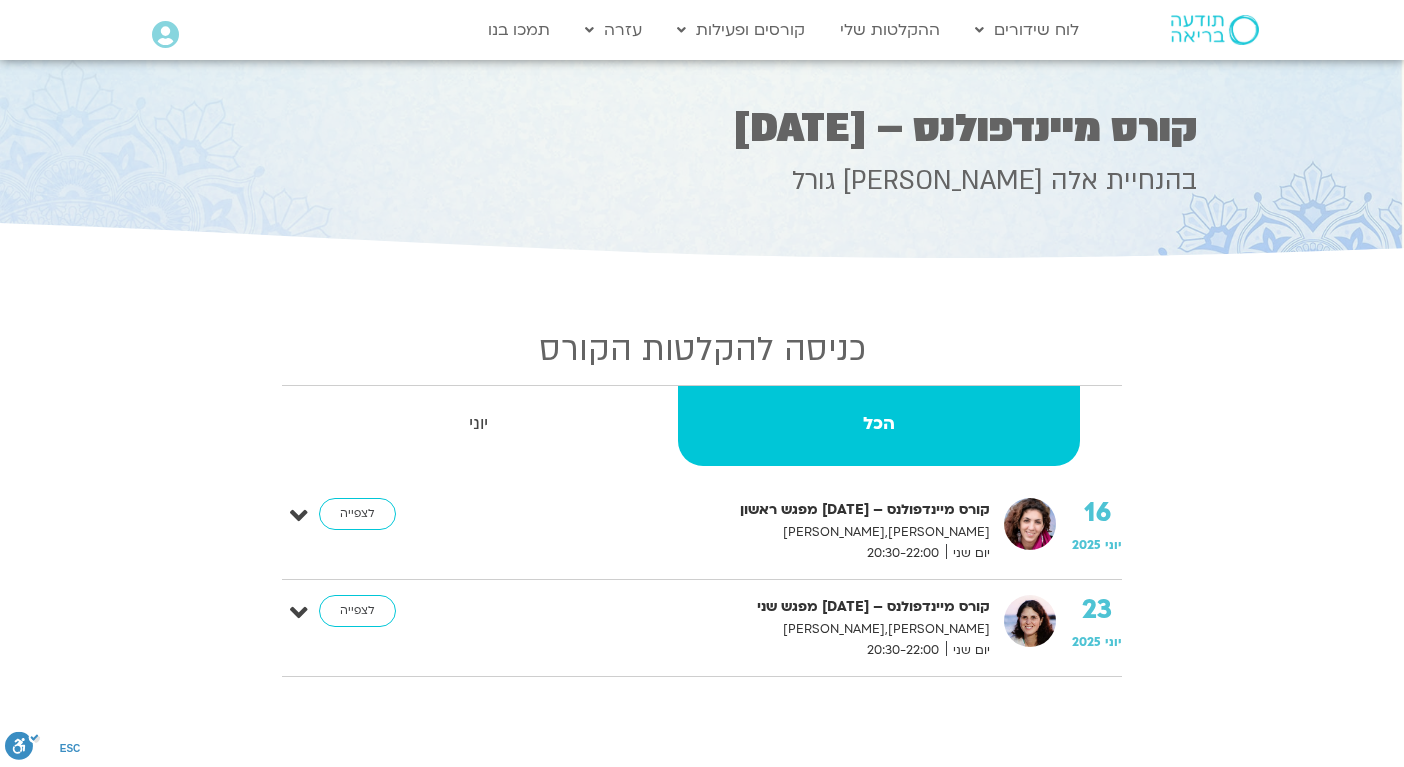scroll, scrollTop: 0, scrollLeft: 0, axis: both 